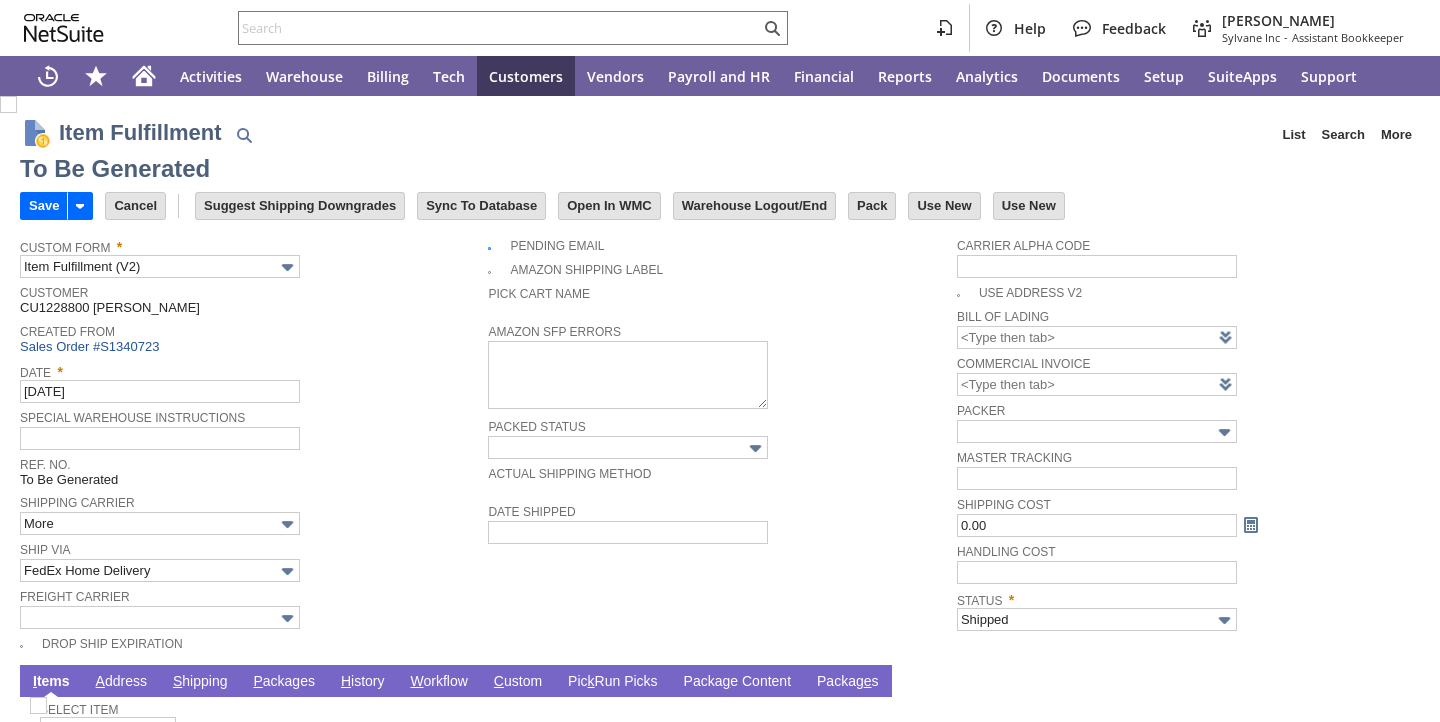 scroll, scrollTop: 0, scrollLeft: 0, axis: both 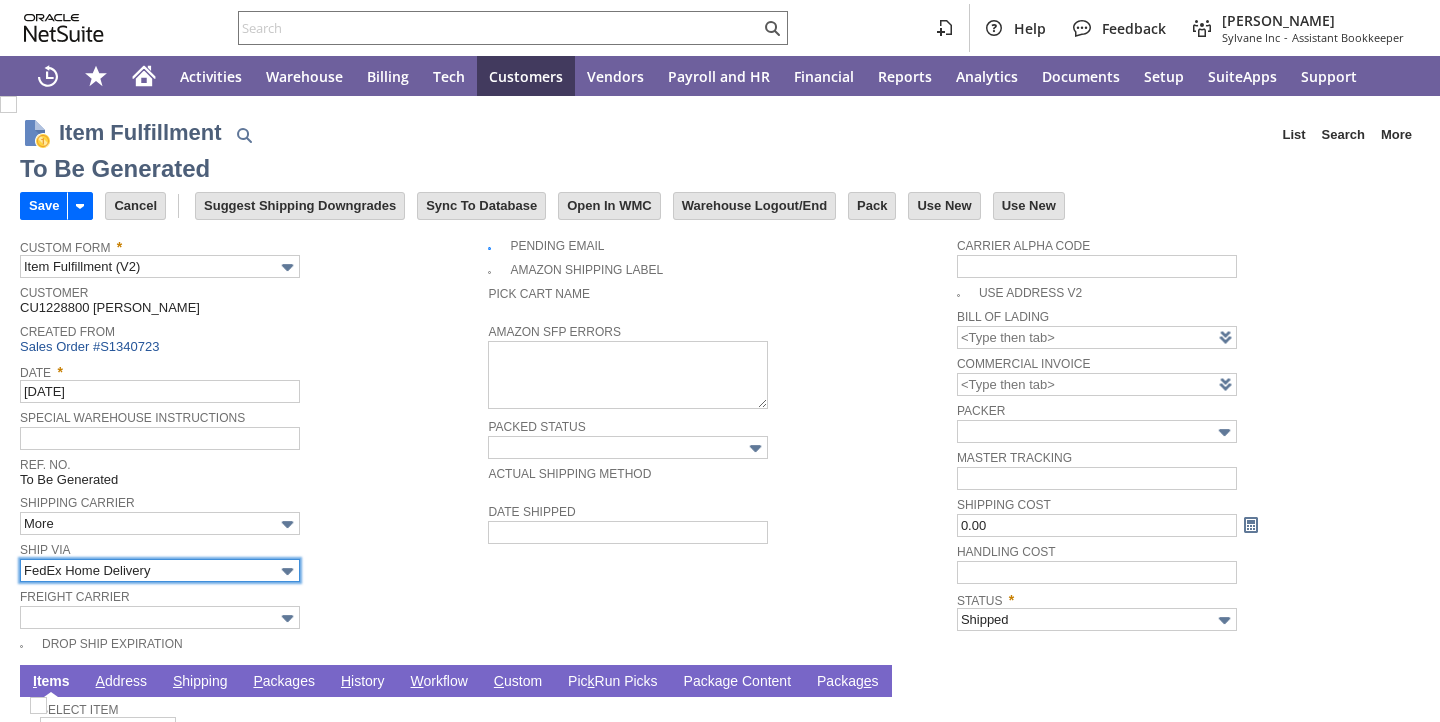 click on "FedEx Home Delivery" at bounding box center (160, 570) 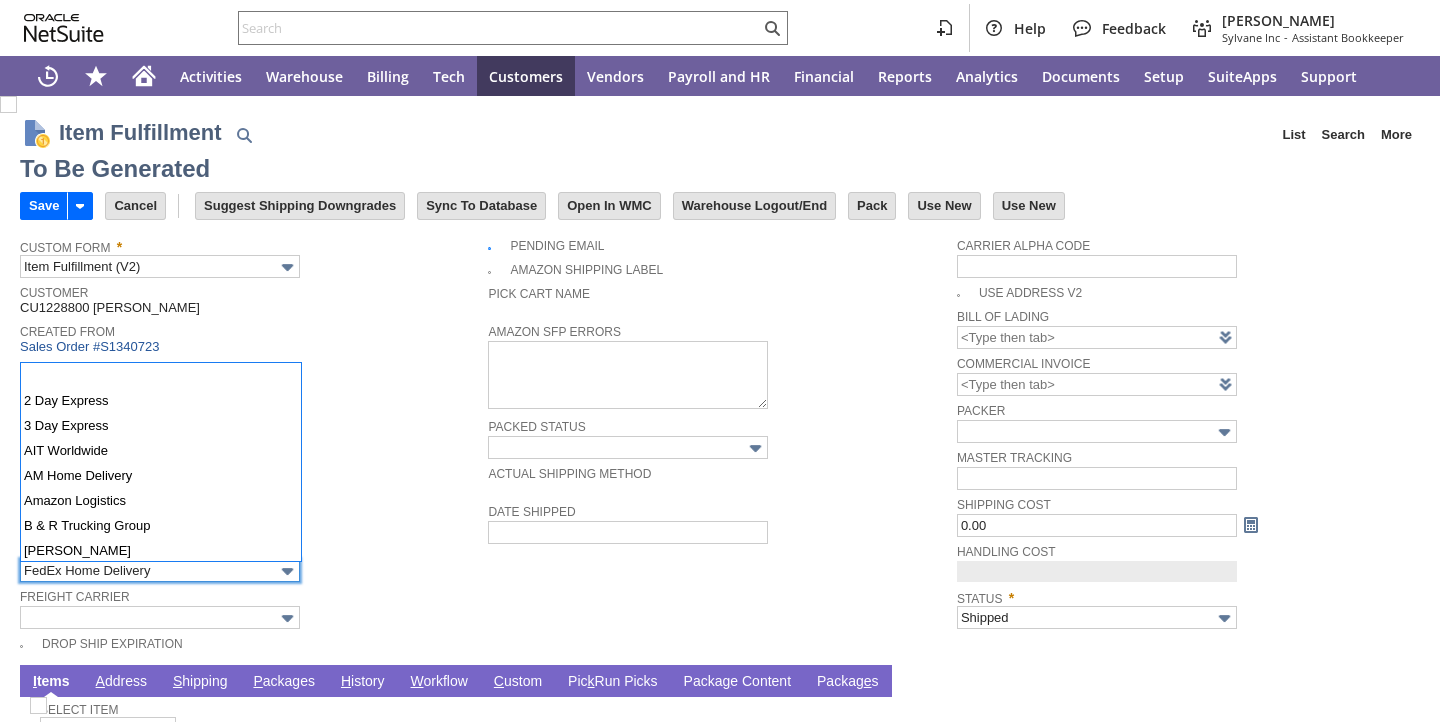 type on "0.00" 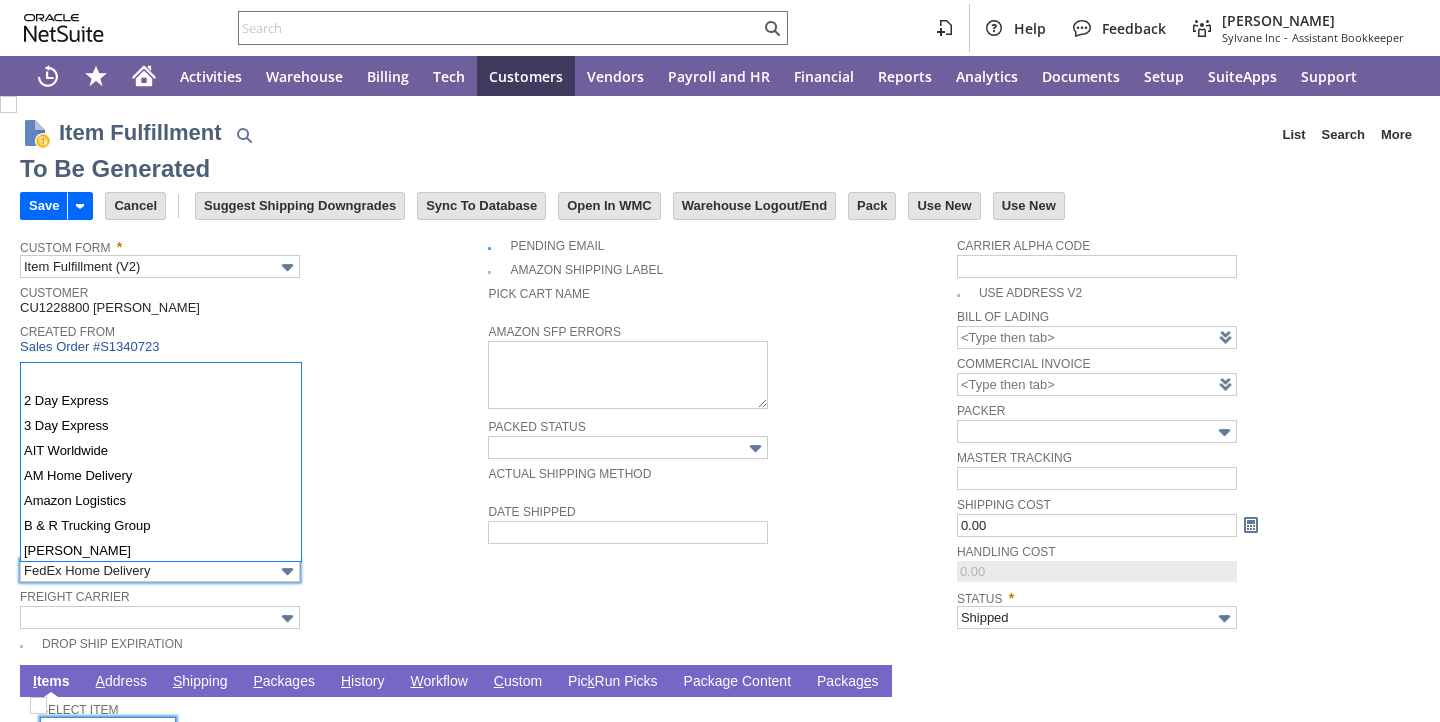 click on "Ship Via
FedEx Home Delivery" at bounding box center [249, 559] 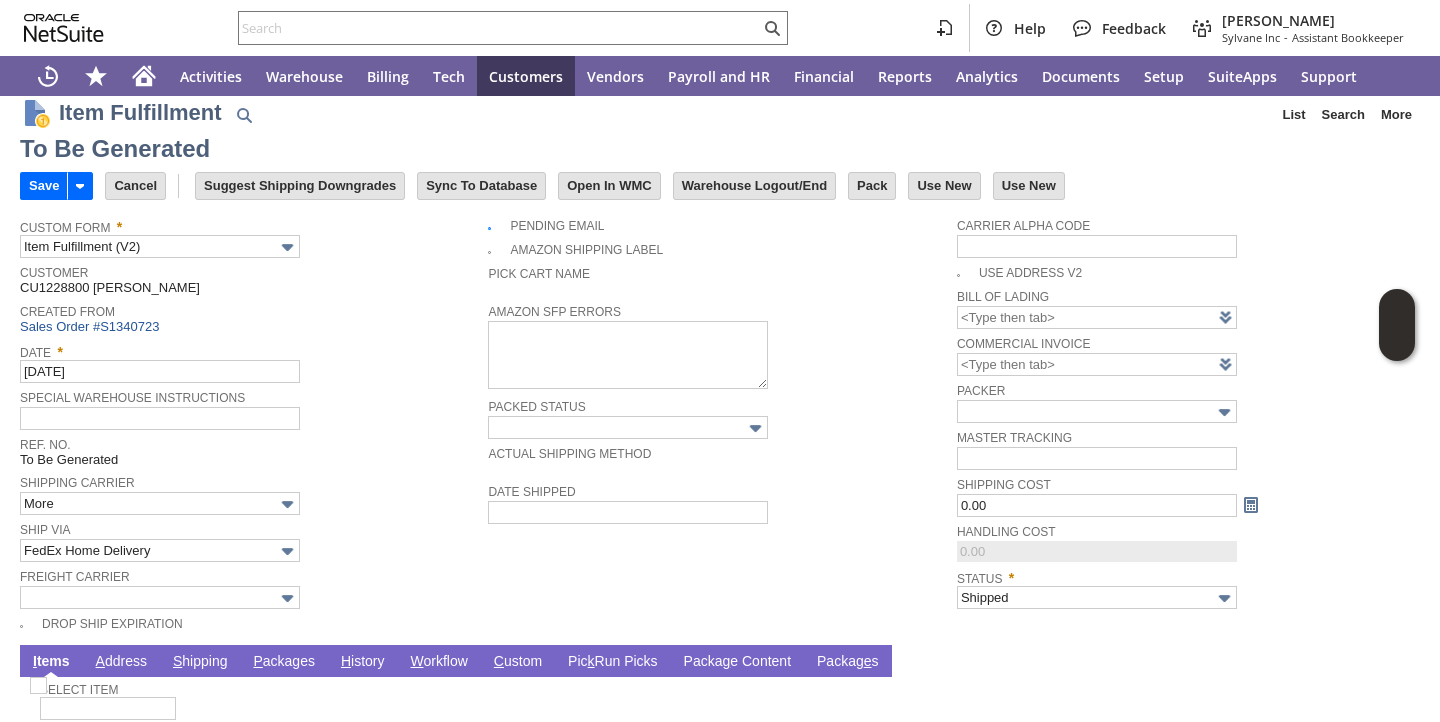 click on "P ackages" at bounding box center (284, 662) 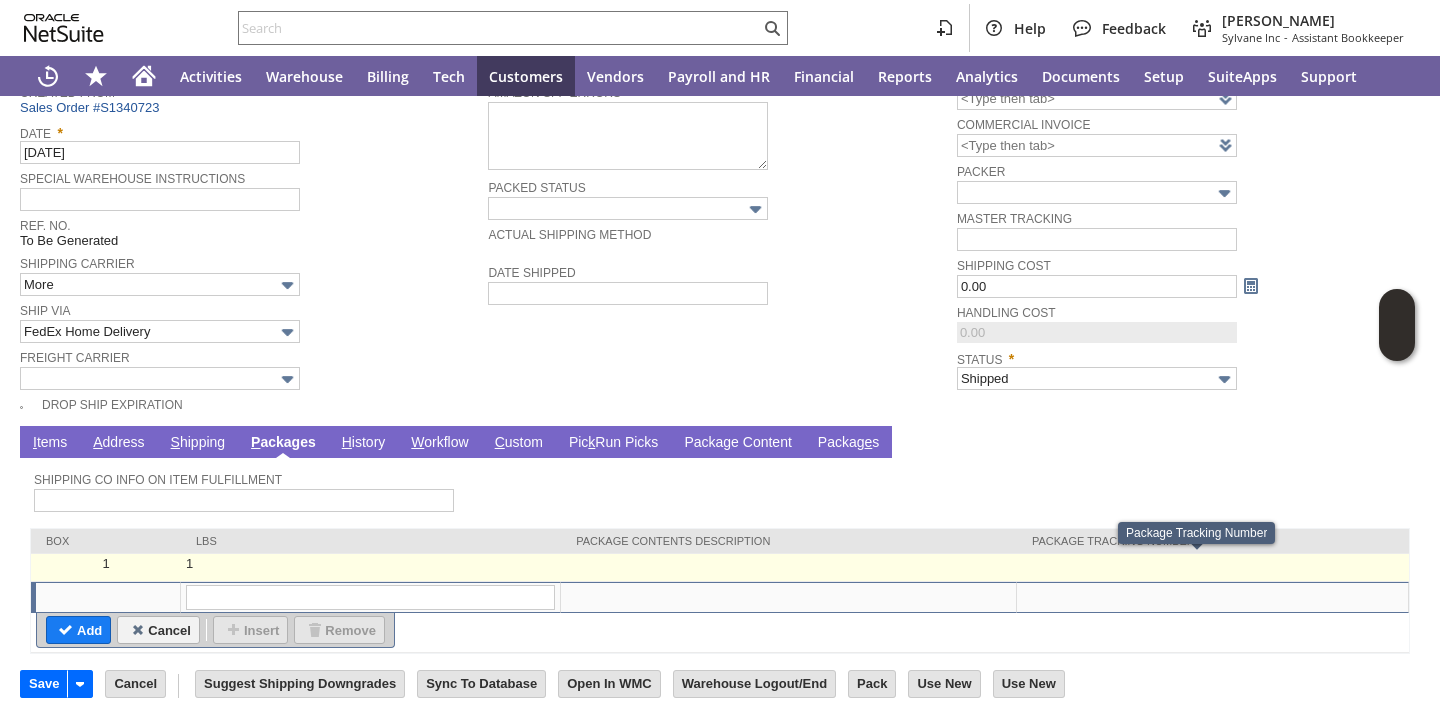 click at bounding box center (1213, 568) 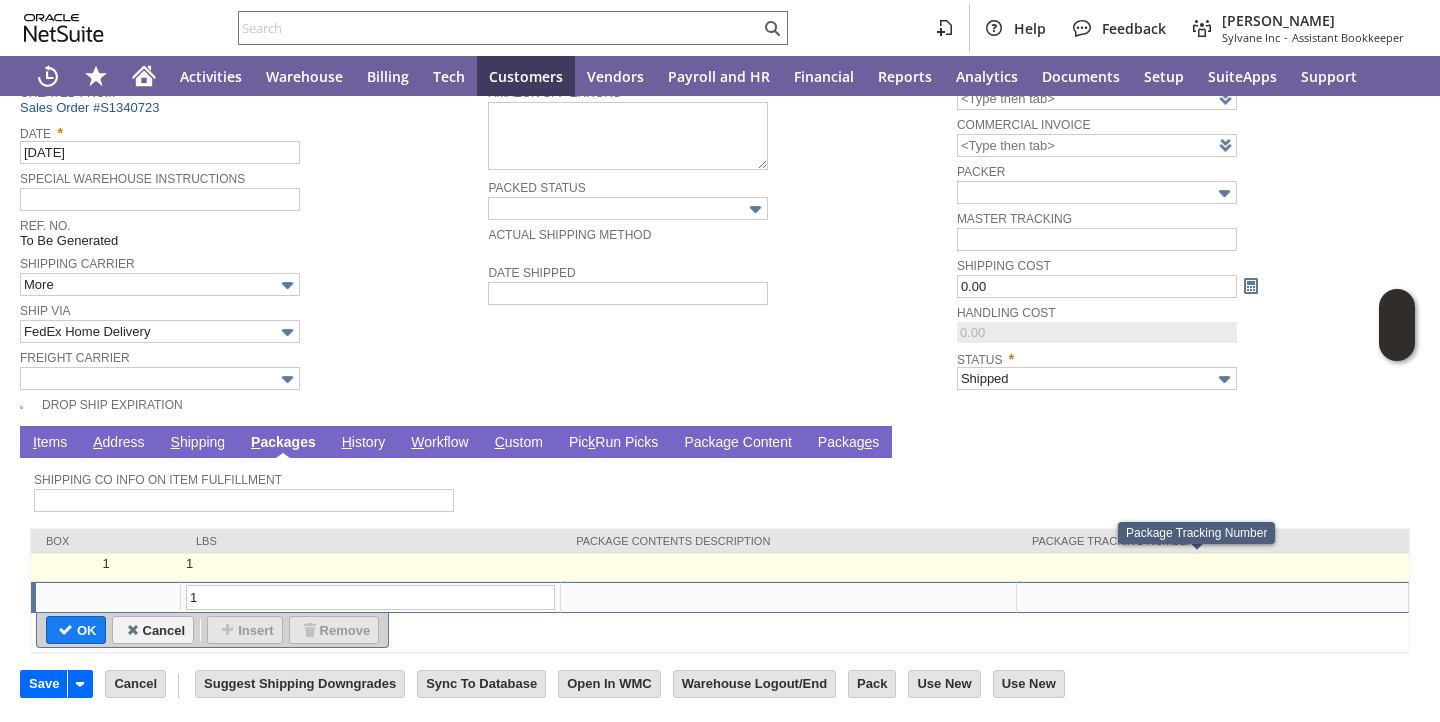 scroll, scrollTop: 238, scrollLeft: 0, axis: vertical 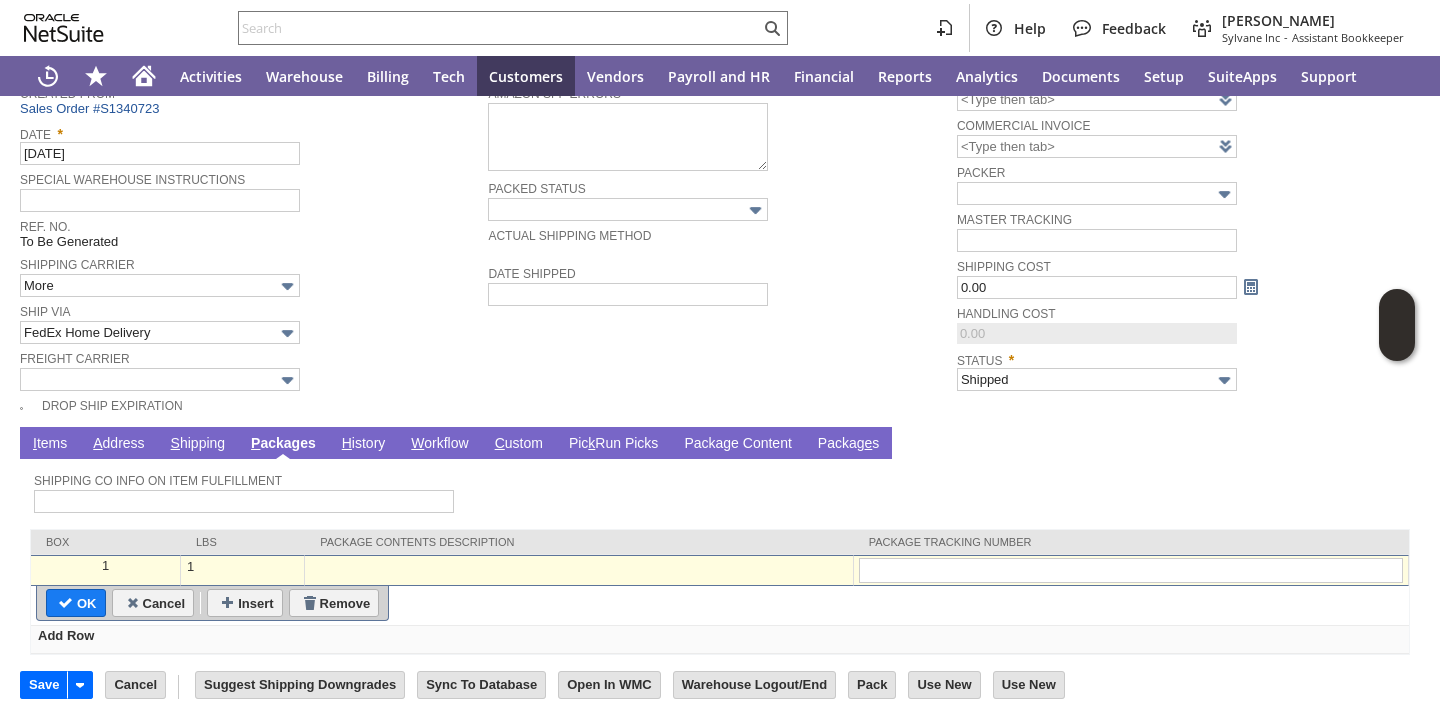 type on "410326668757" 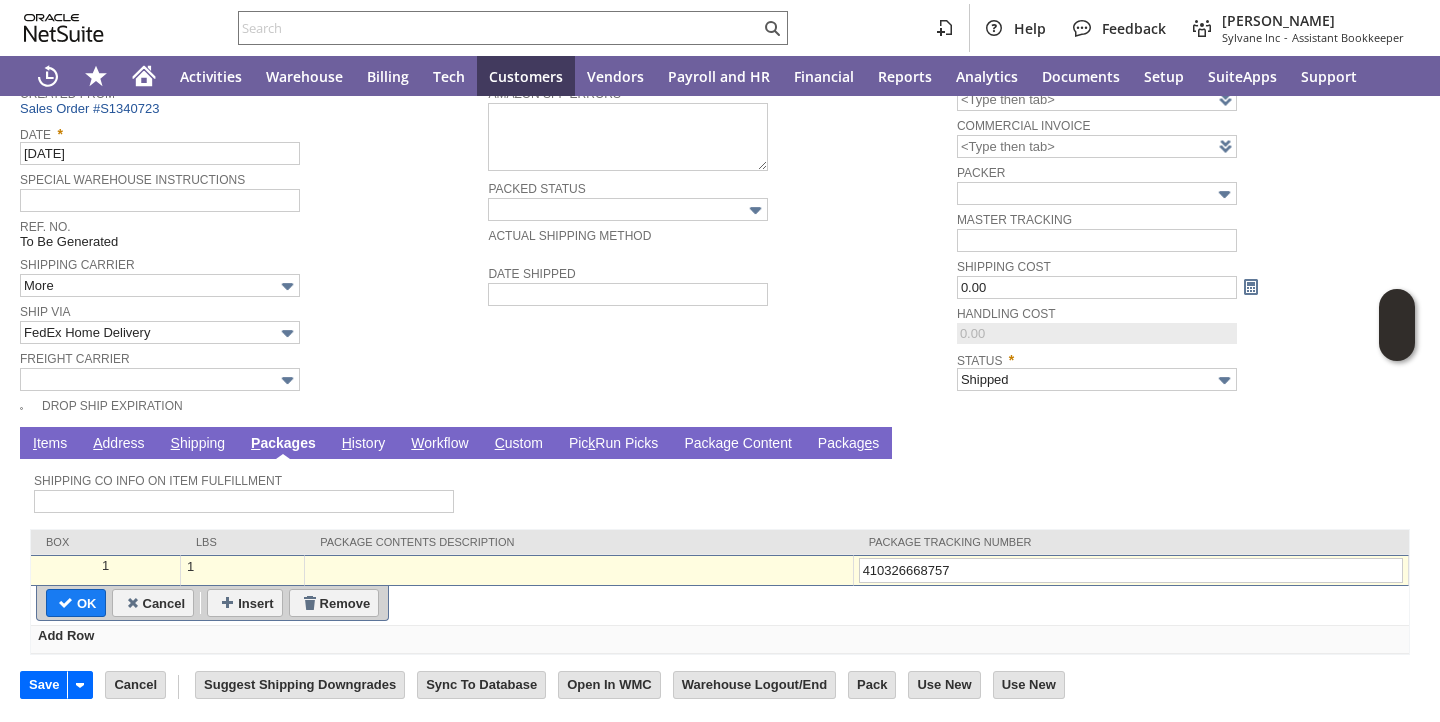 type on "Add" 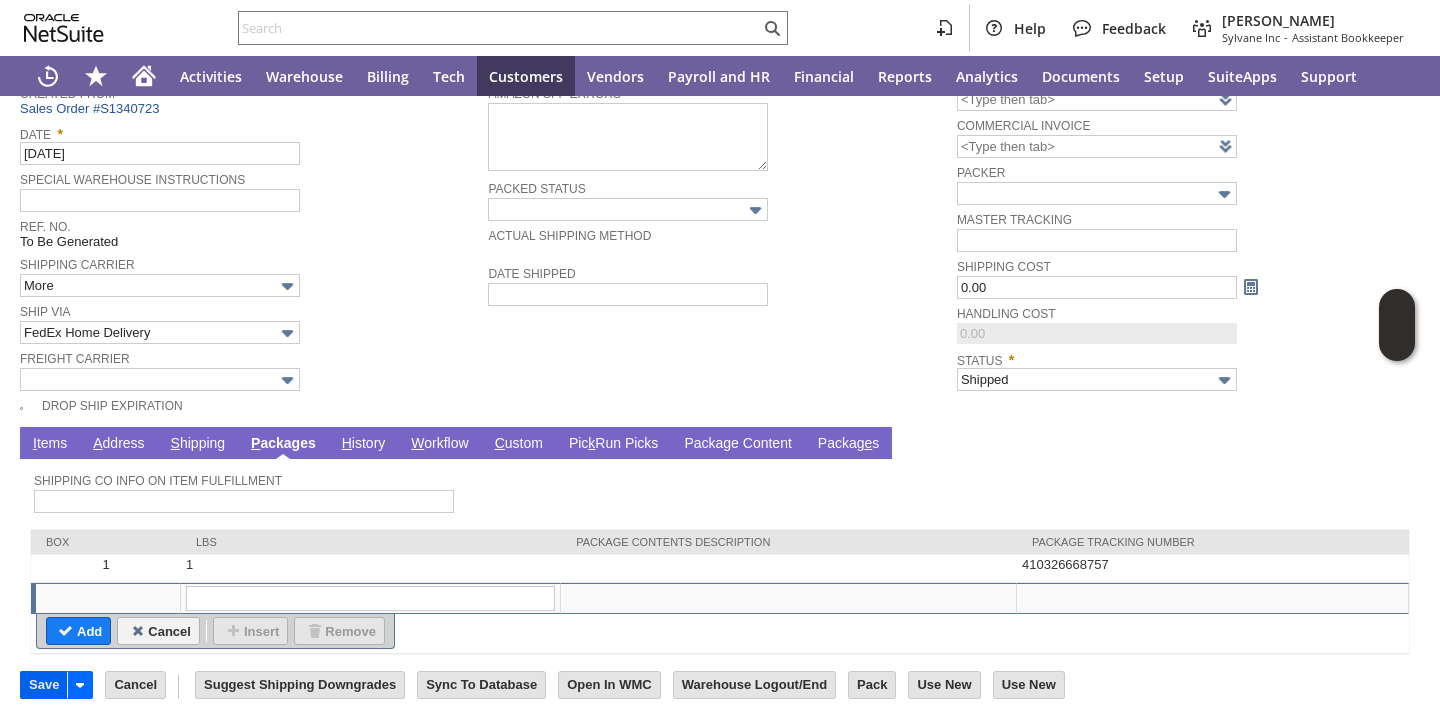click on "Save" at bounding box center (44, 685) 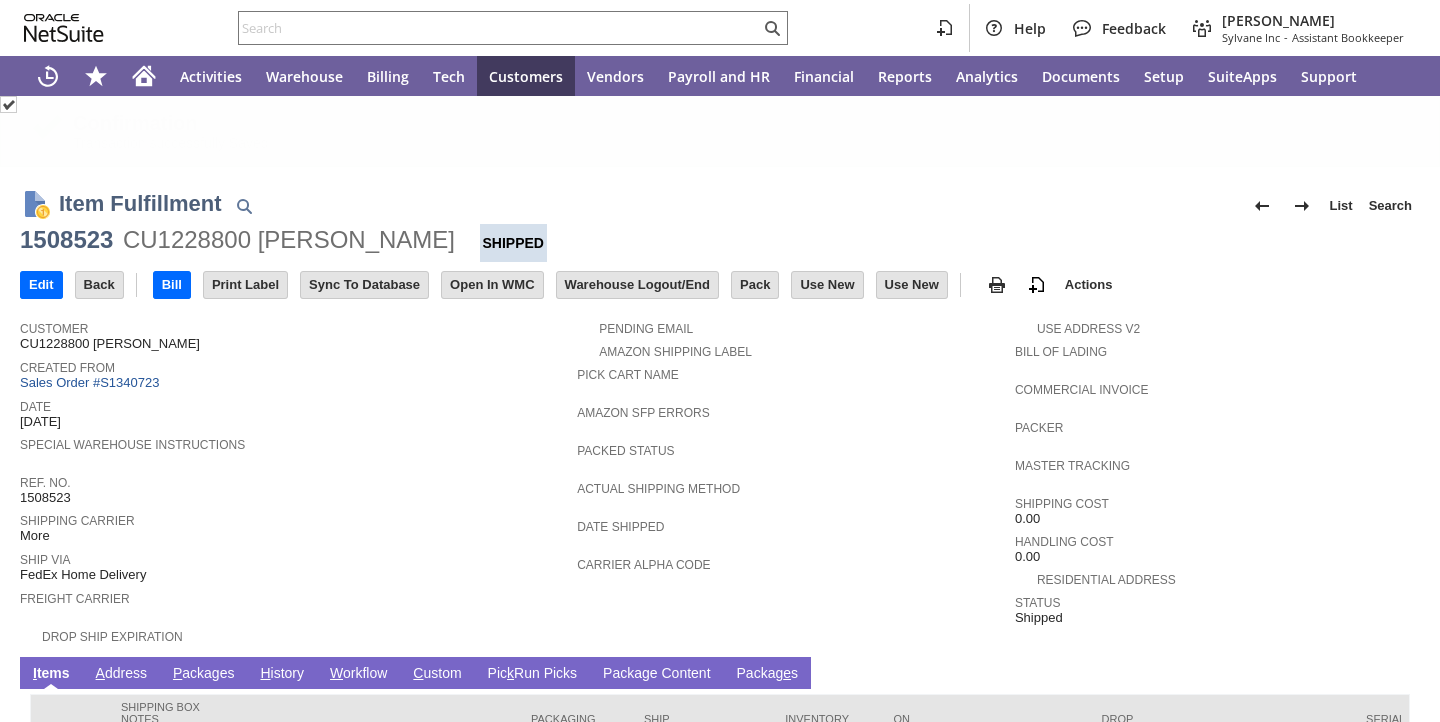 scroll, scrollTop: 0, scrollLeft: 0, axis: both 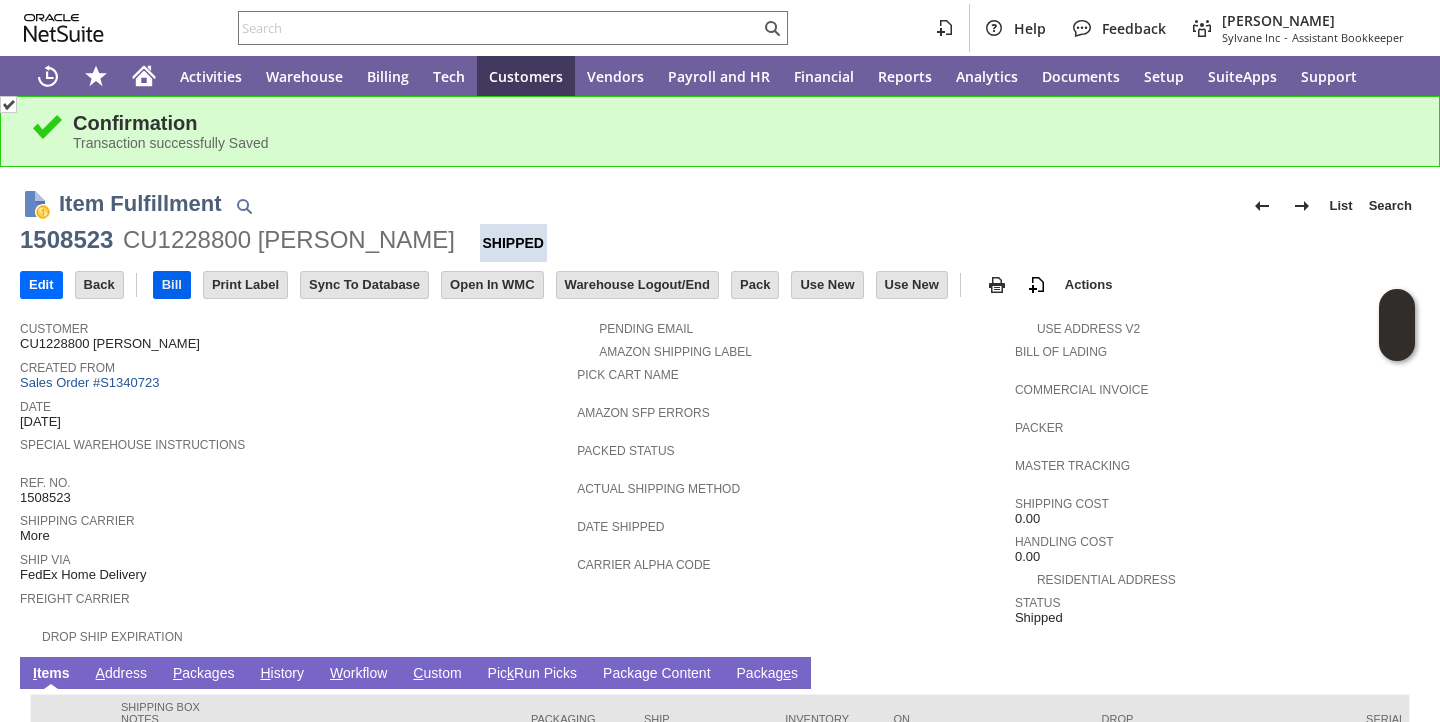 click on "Bill" at bounding box center (172, 285) 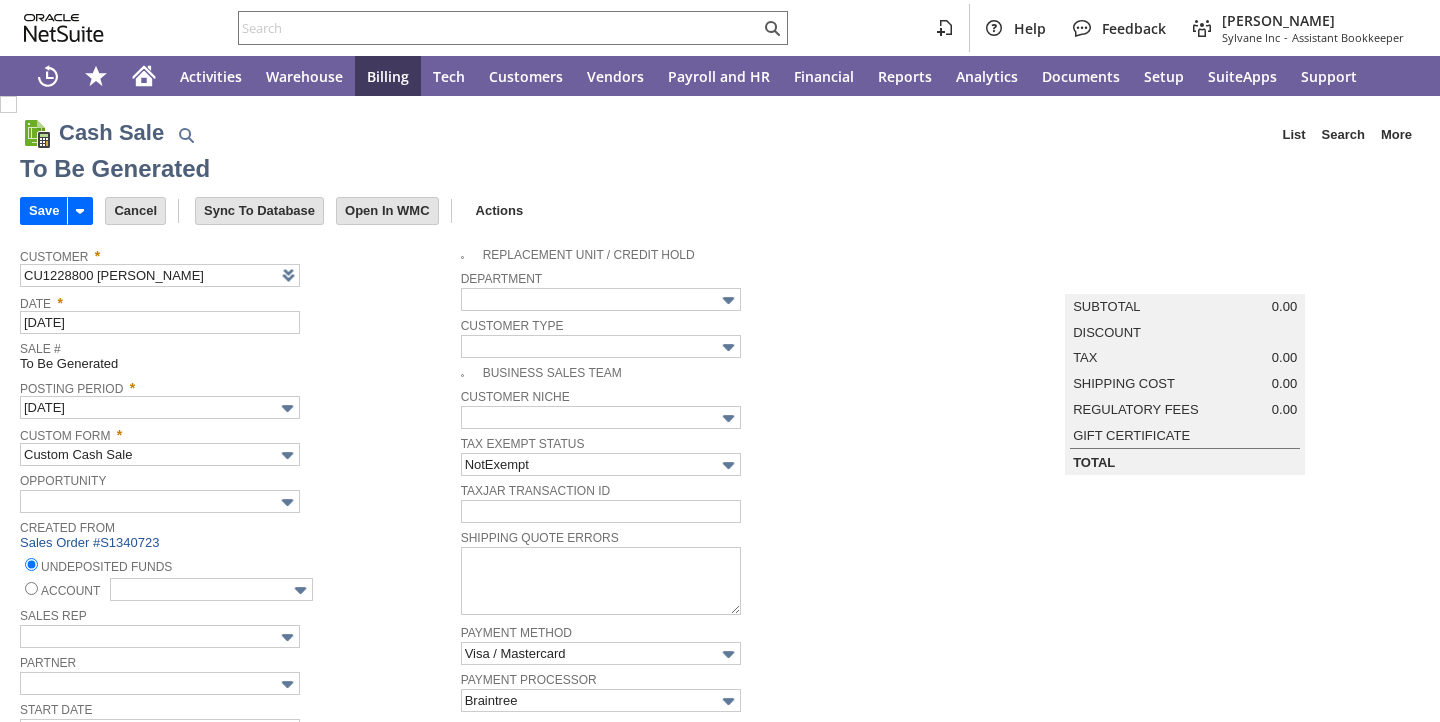 scroll, scrollTop: 0, scrollLeft: 0, axis: both 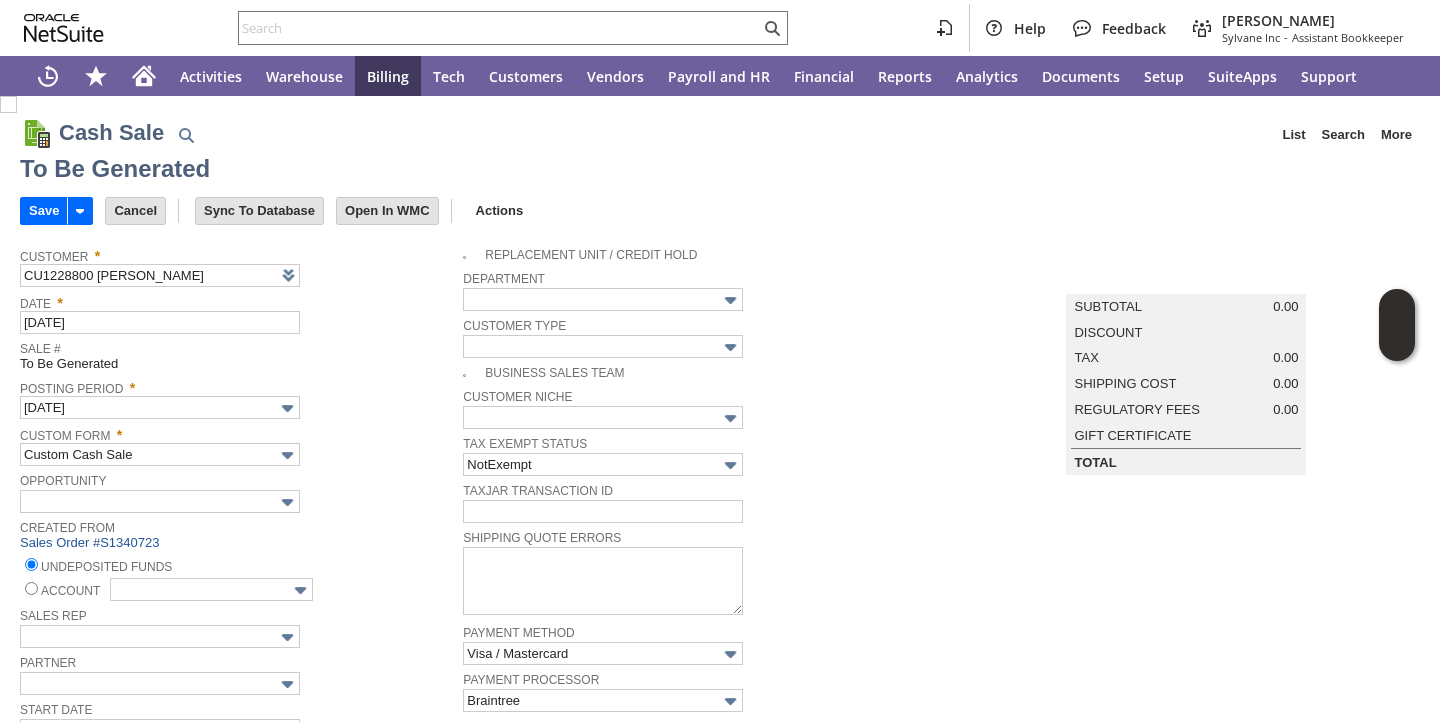 click on "Cancel" at bounding box center (135, 211) 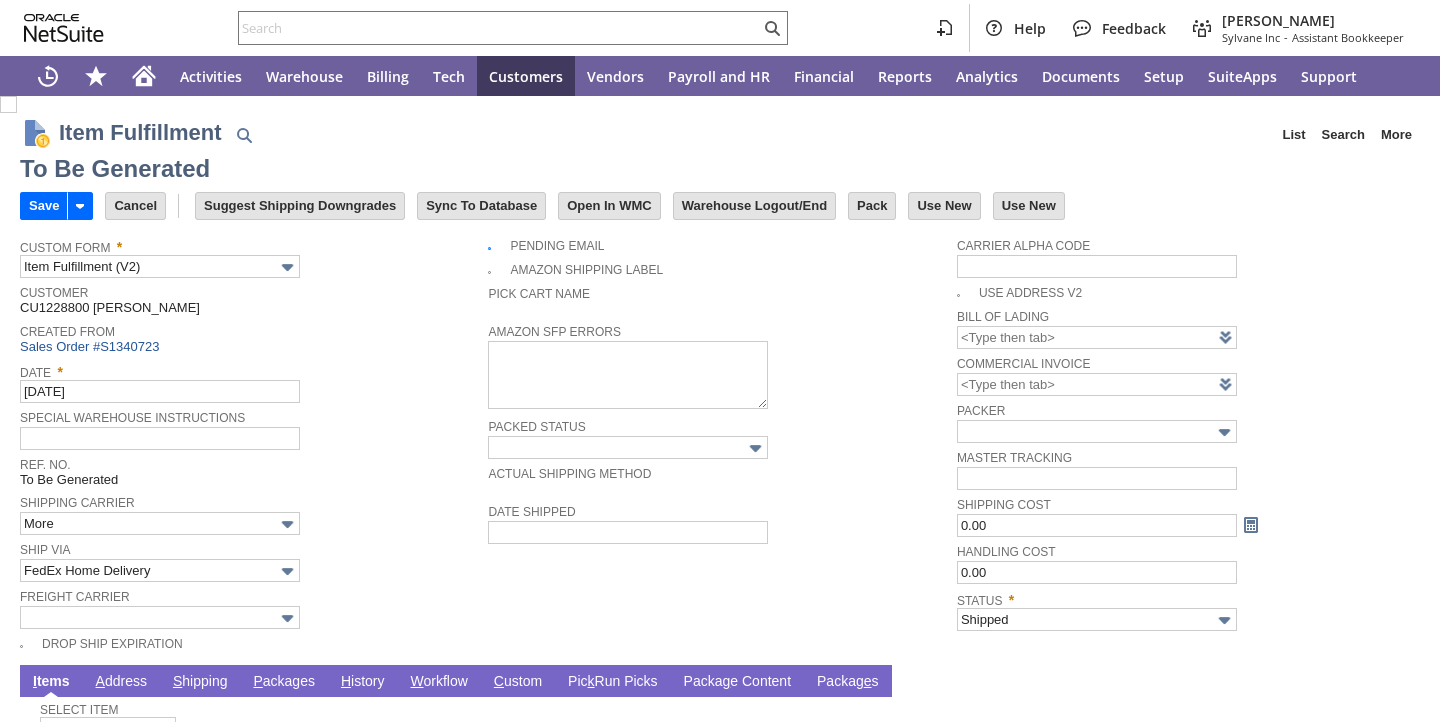 scroll, scrollTop: 0, scrollLeft: 0, axis: both 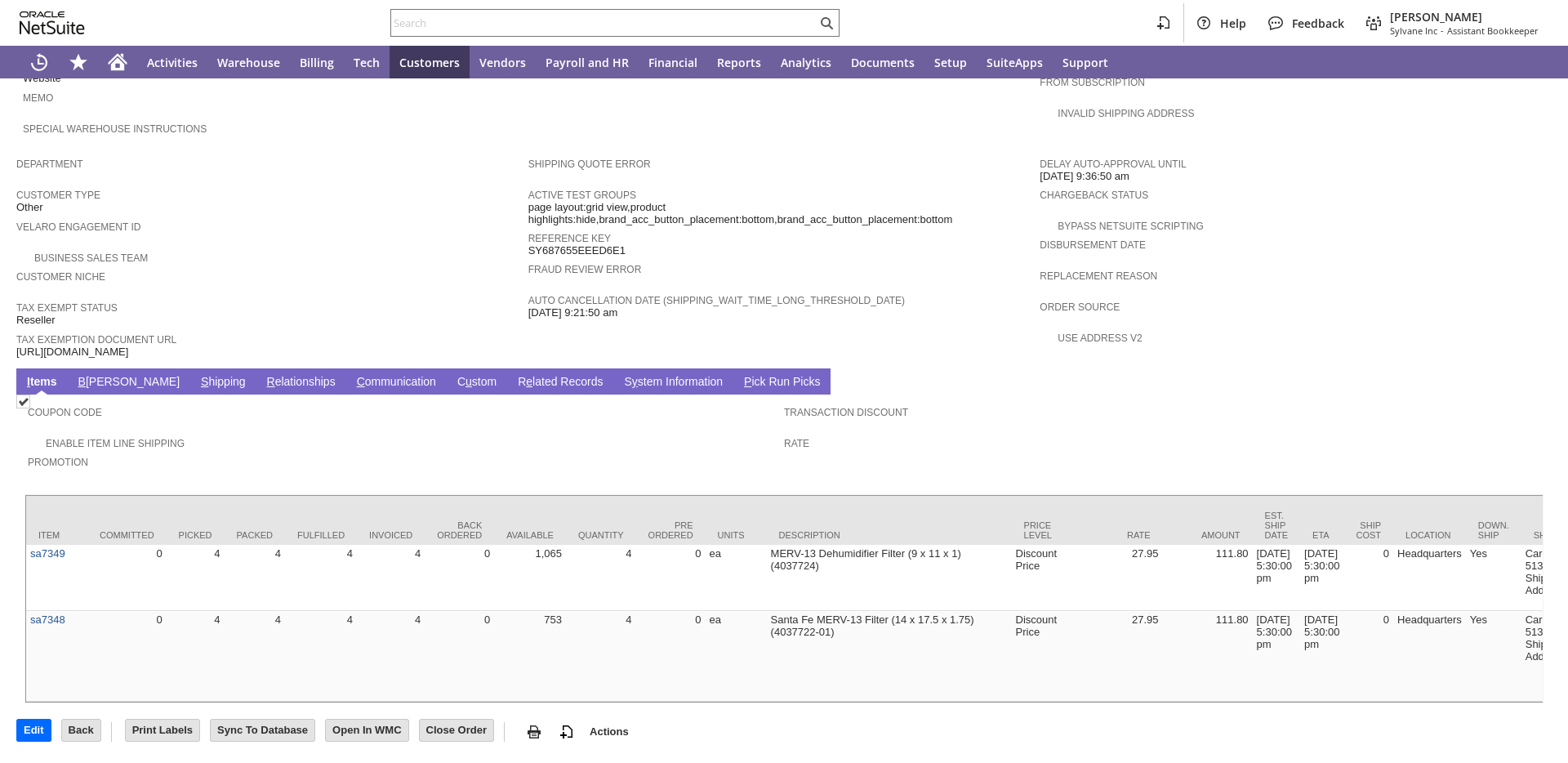 click on "S hipping" at bounding box center [223, 382] 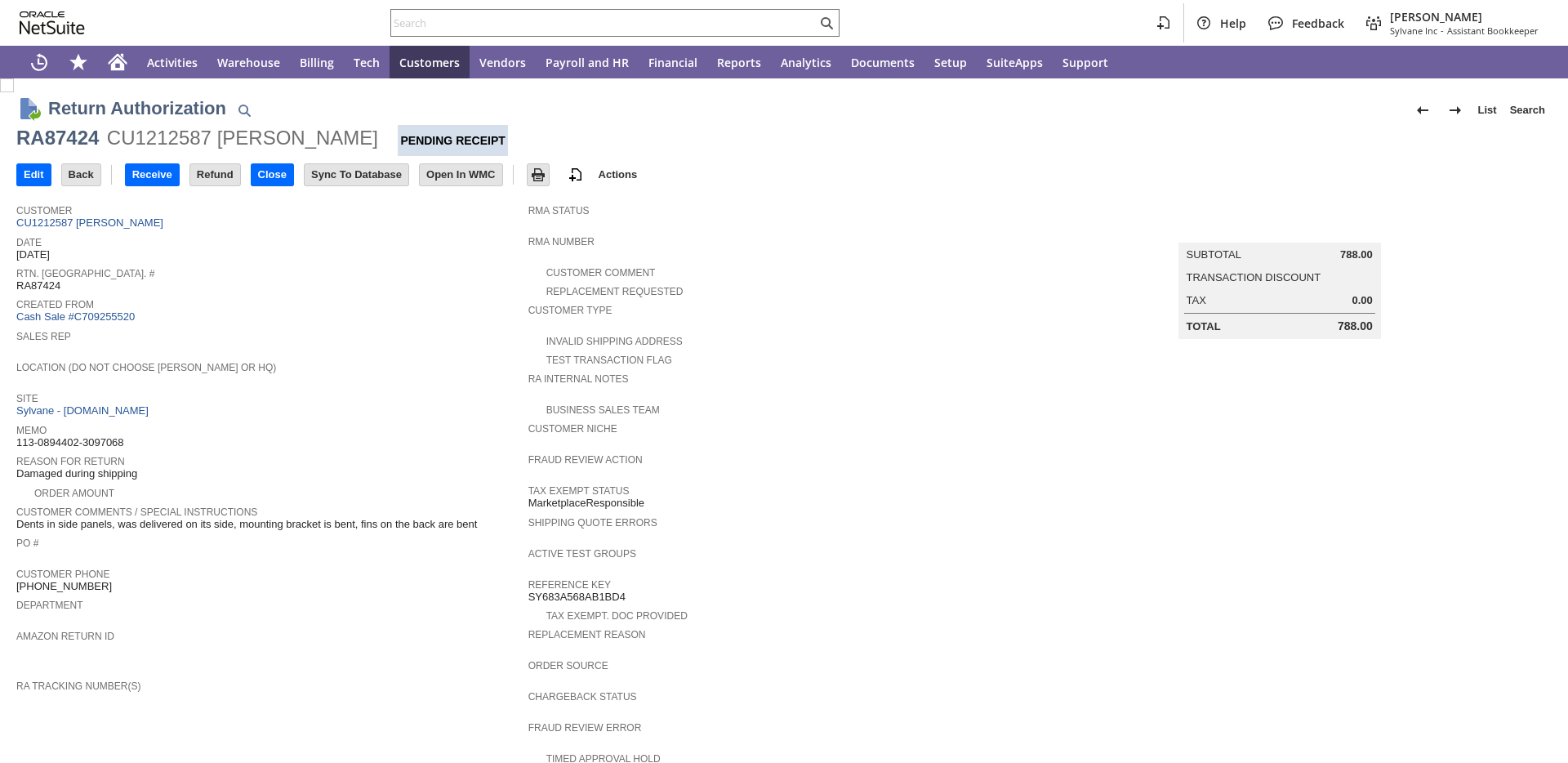 scroll, scrollTop: 0, scrollLeft: 0, axis: both 